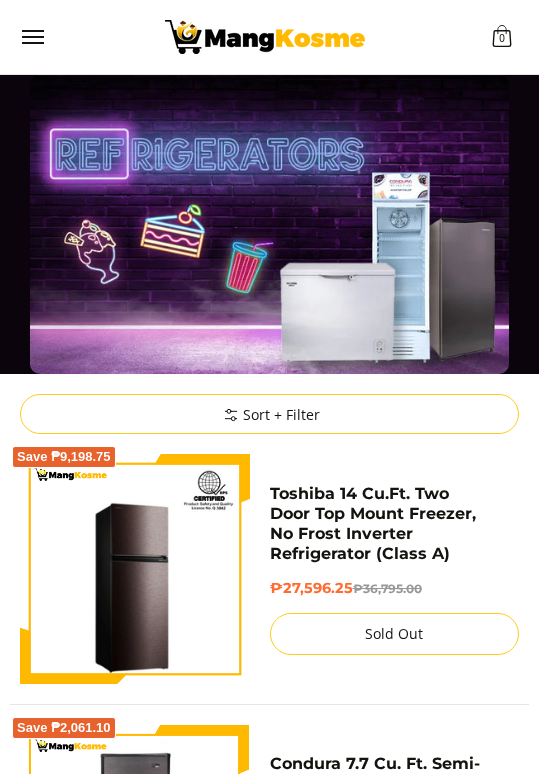 scroll, scrollTop: 0, scrollLeft: 0, axis: both 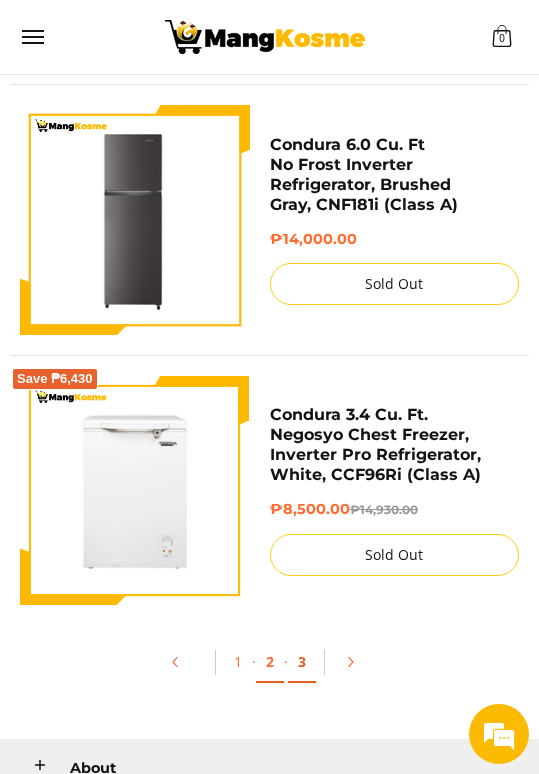 click on "3" at bounding box center (302, 662) 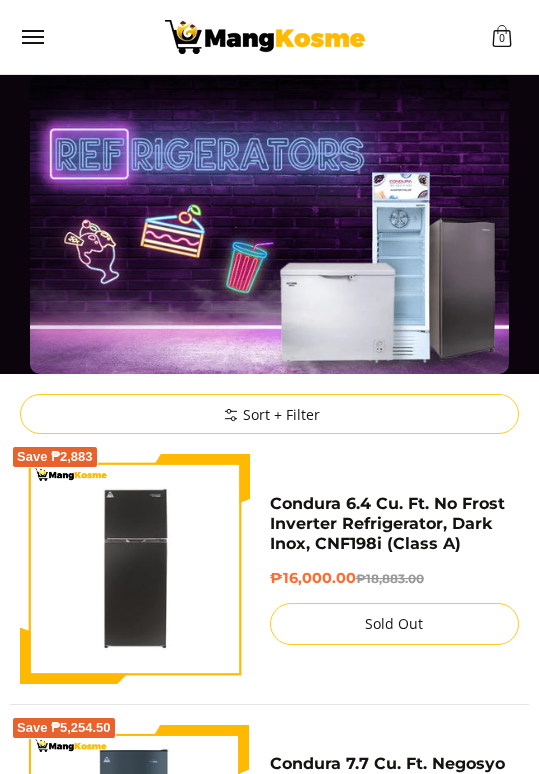 scroll, scrollTop: 0, scrollLeft: 0, axis: both 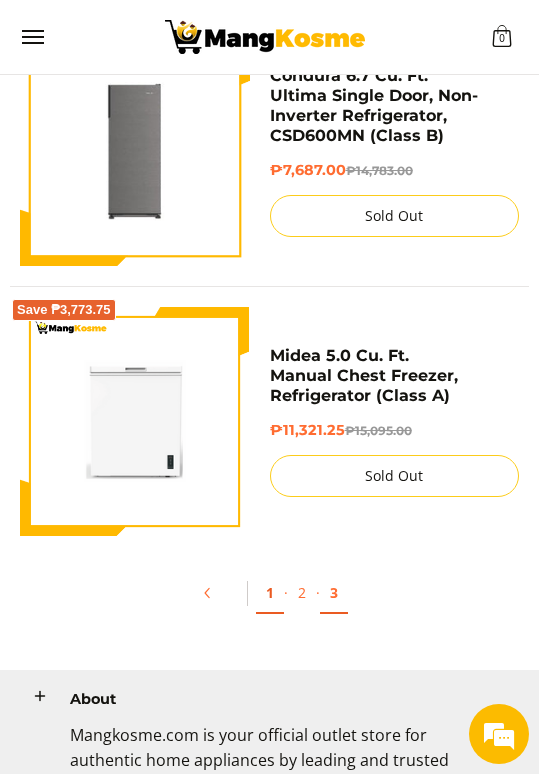 click on "1" at bounding box center (270, 593) 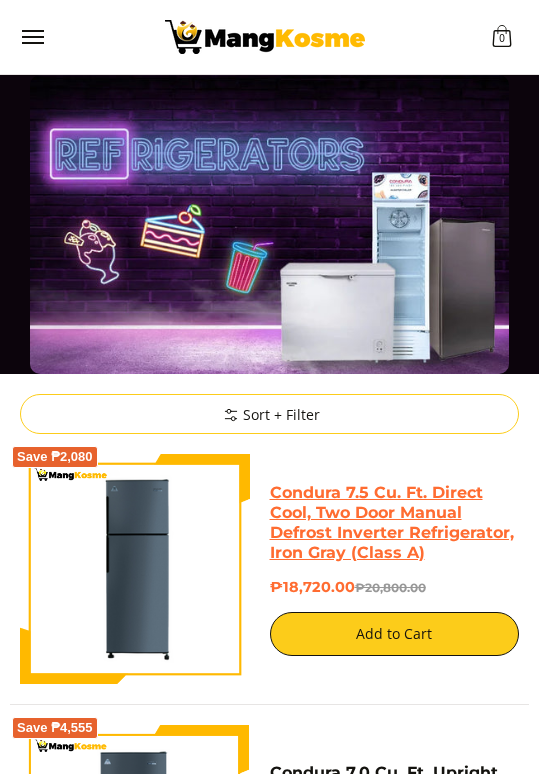 scroll, scrollTop: 0, scrollLeft: 0, axis: both 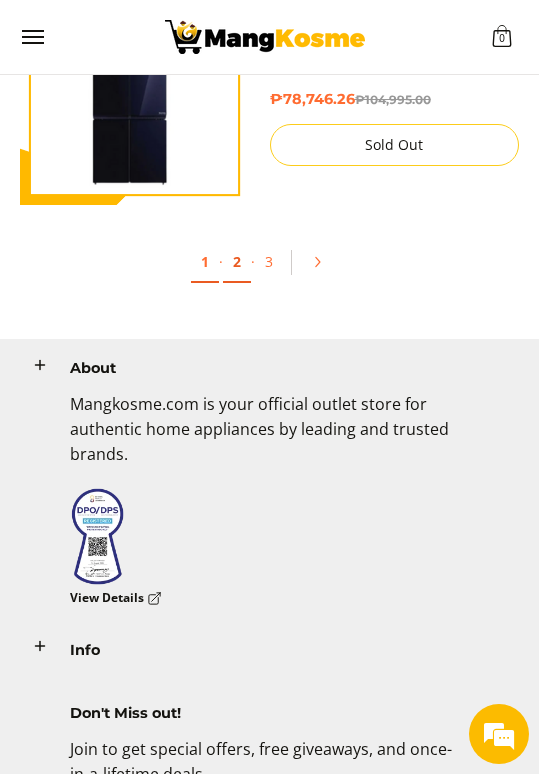 click on "2" at bounding box center (237, 262) 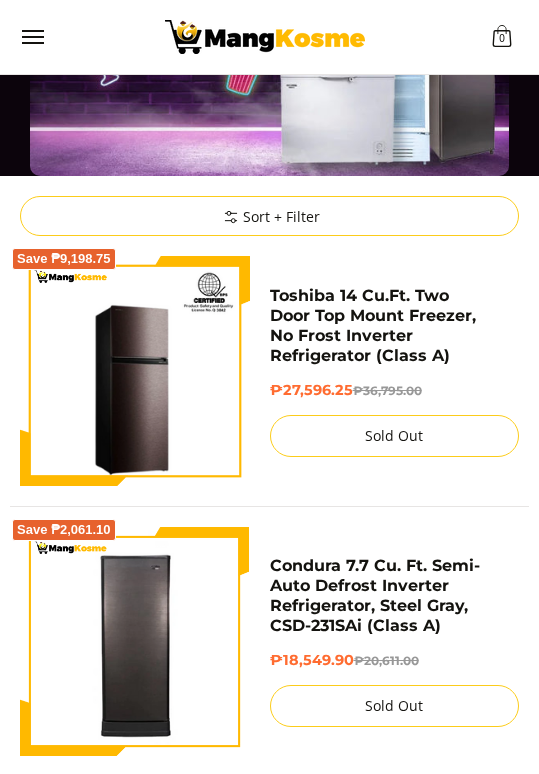 scroll, scrollTop: 0, scrollLeft: 0, axis: both 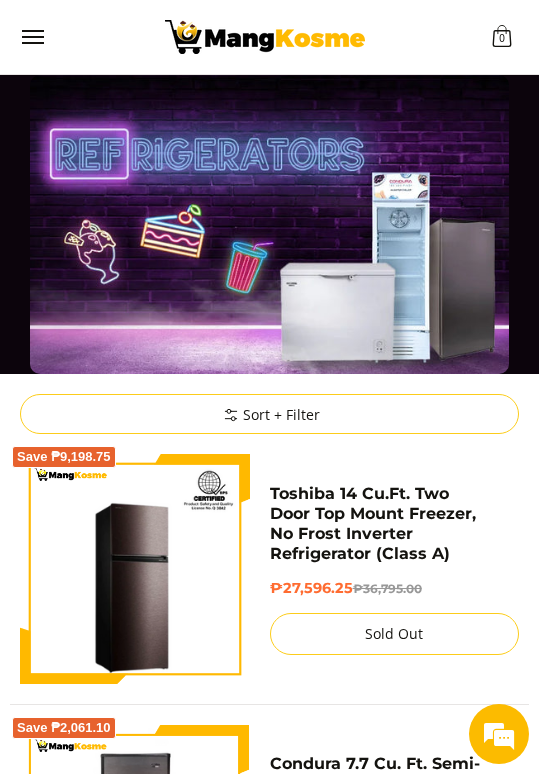 click at bounding box center (264, 37) 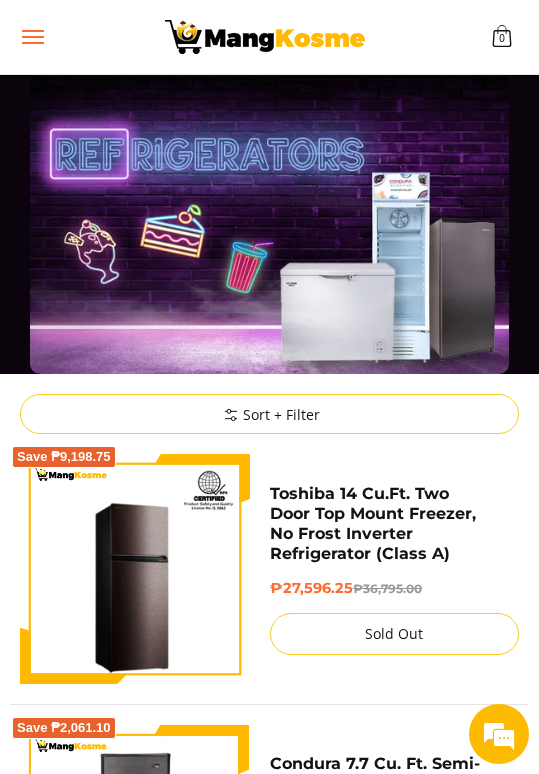 click at bounding box center [32, 37] 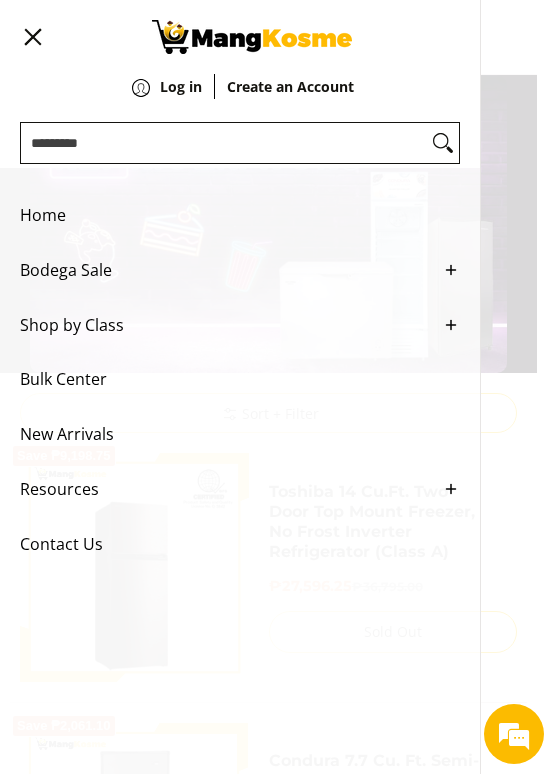 click on "Bodega Sale" at bounding box center [225, 270] 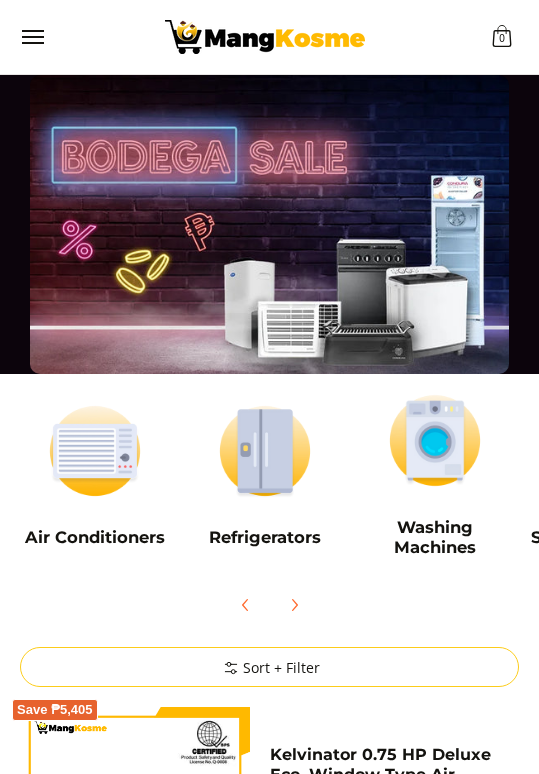 scroll, scrollTop: 0, scrollLeft: 0, axis: both 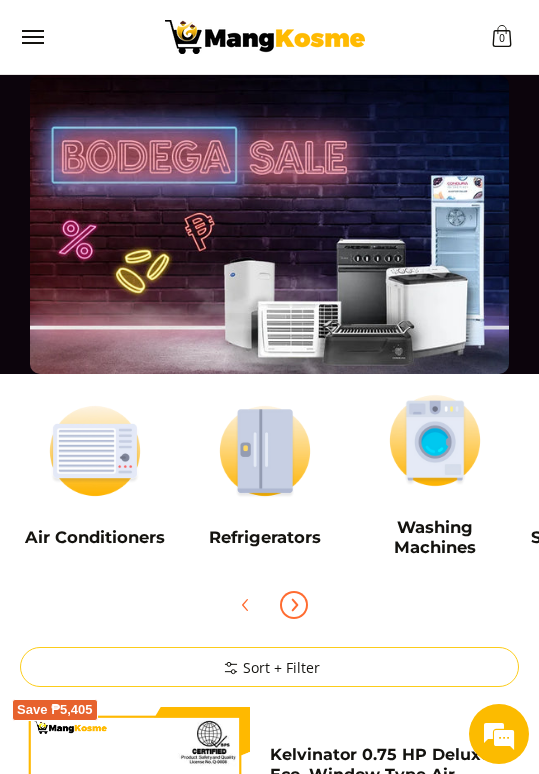 click at bounding box center (294, 605) 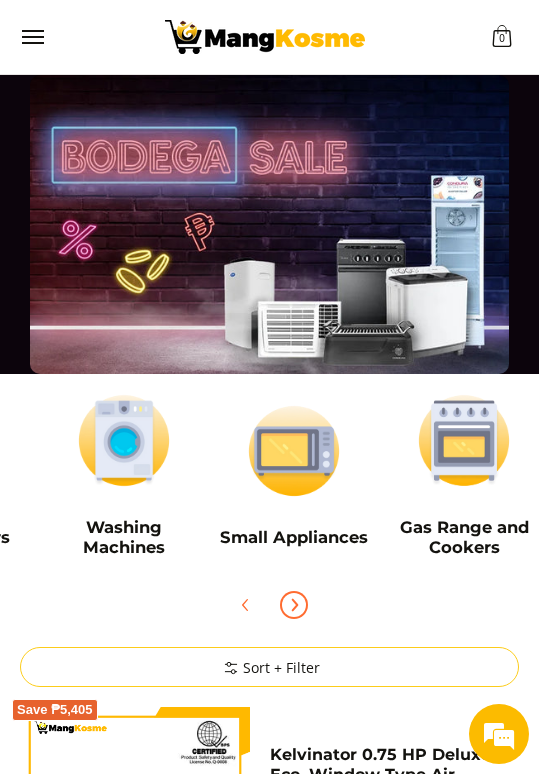 click at bounding box center (294, 605) 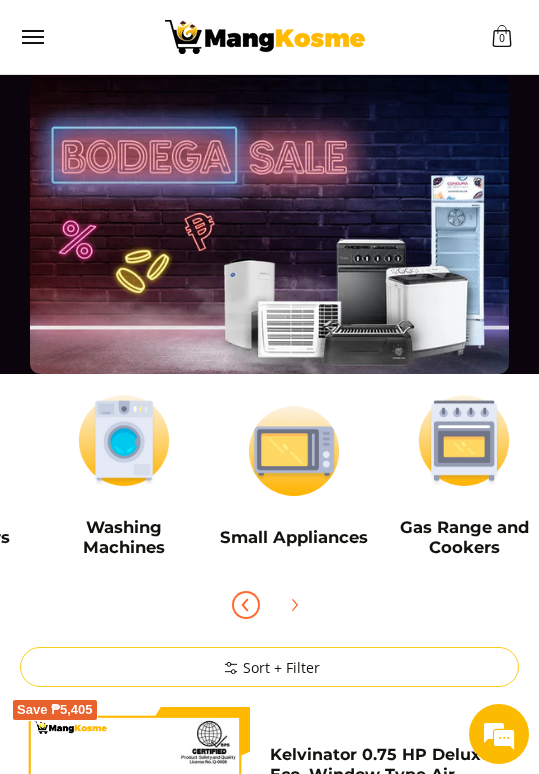 click at bounding box center (246, 605) 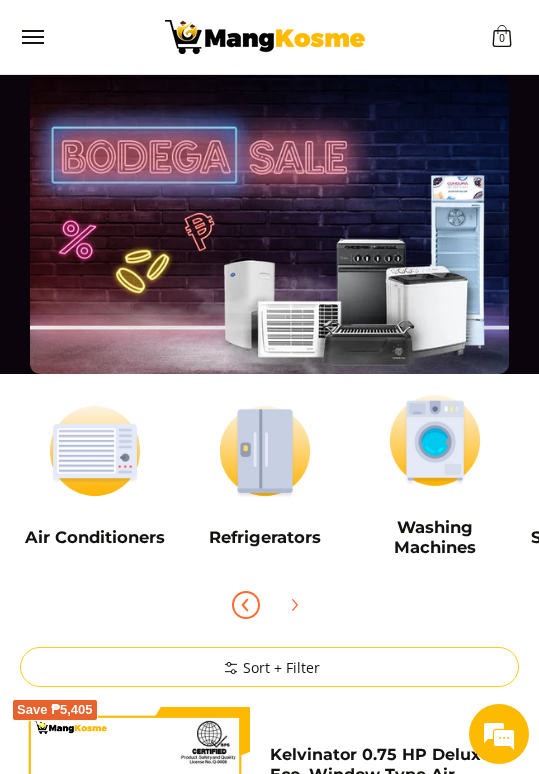 scroll, scrollTop: 200, scrollLeft: 0, axis: vertical 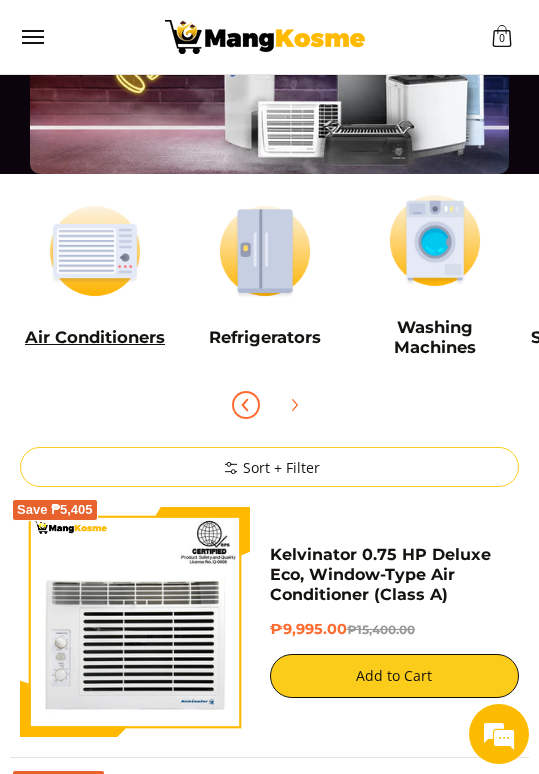 click at bounding box center [95, 251] 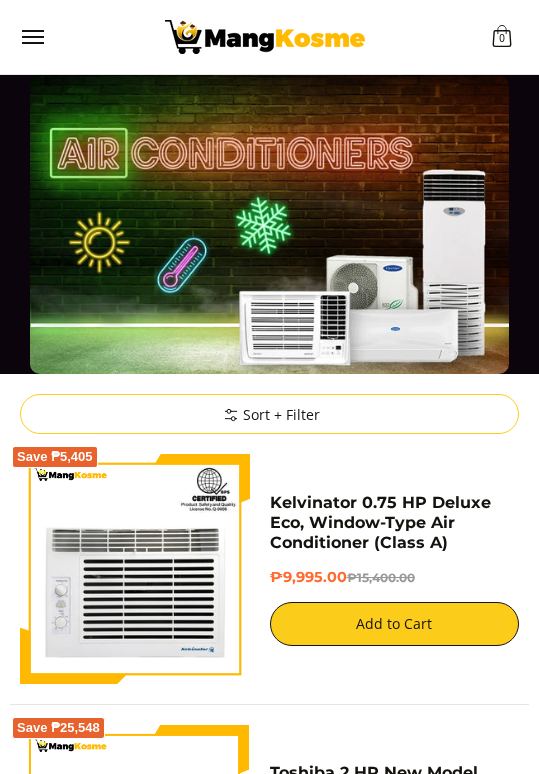 scroll, scrollTop: 0, scrollLeft: 0, axis: both 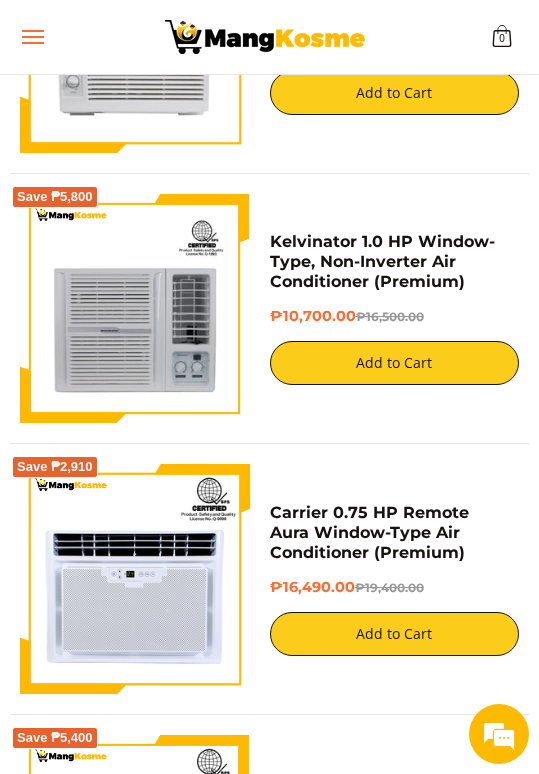 click at bounding box center (32, 37) 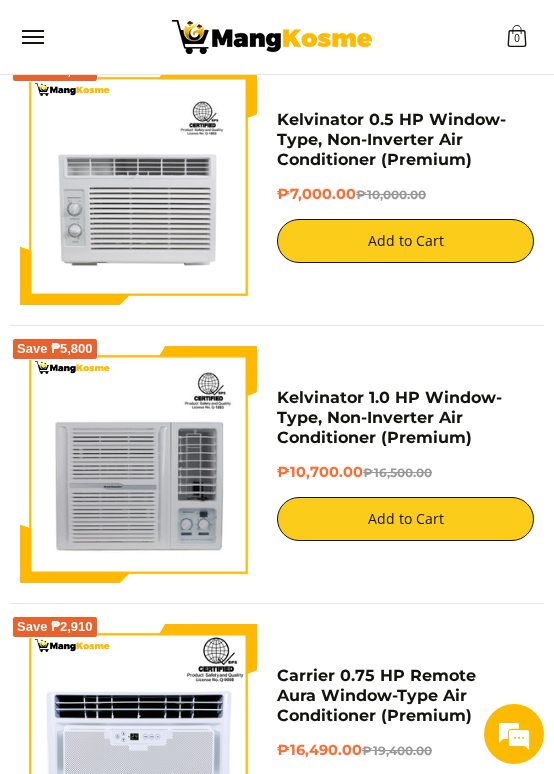 scroll, scrollTop: 5013, scrollLeft: 0, axis: vertical 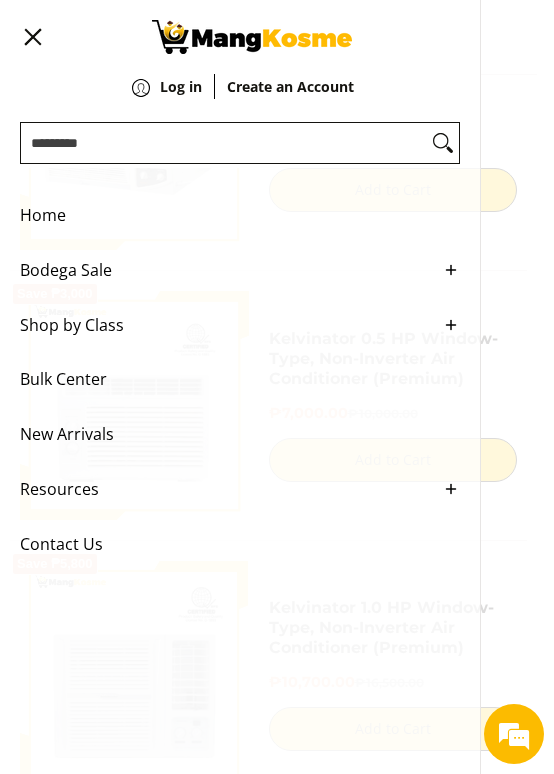 click on "Bodega Sale" at bounding box center [225, 270] 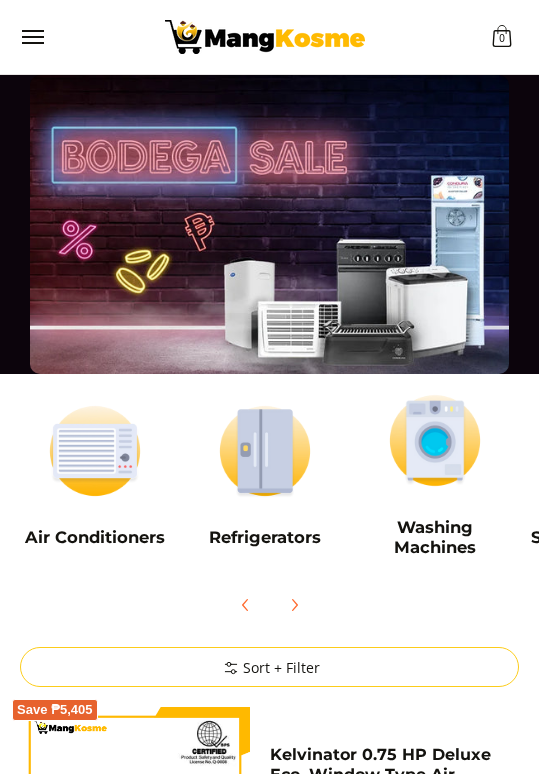 scroll, scrollTop: 0, scrollLeft: 0, axis: both 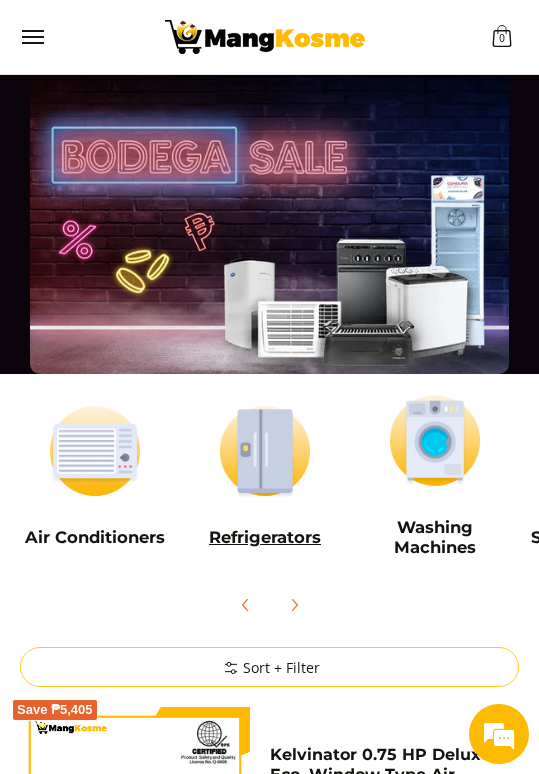 click at bounding box center (265, 451) 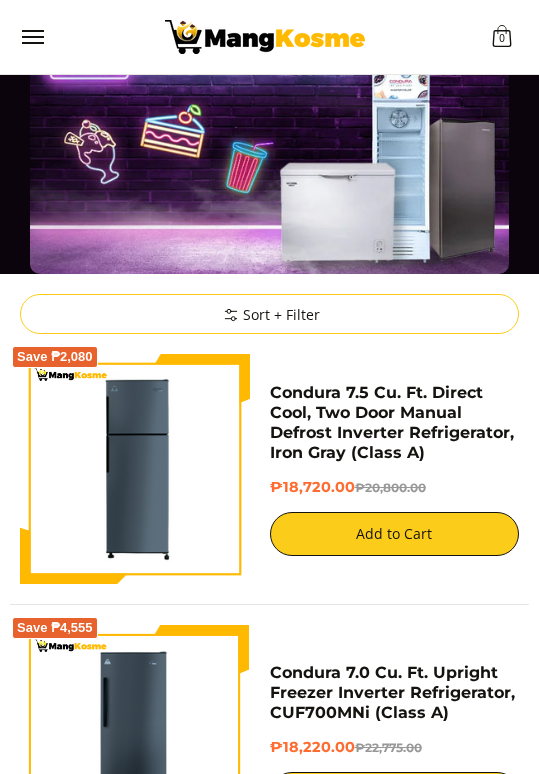 scroll, scrollTop: 0, scrollLeft: 0, axis: both 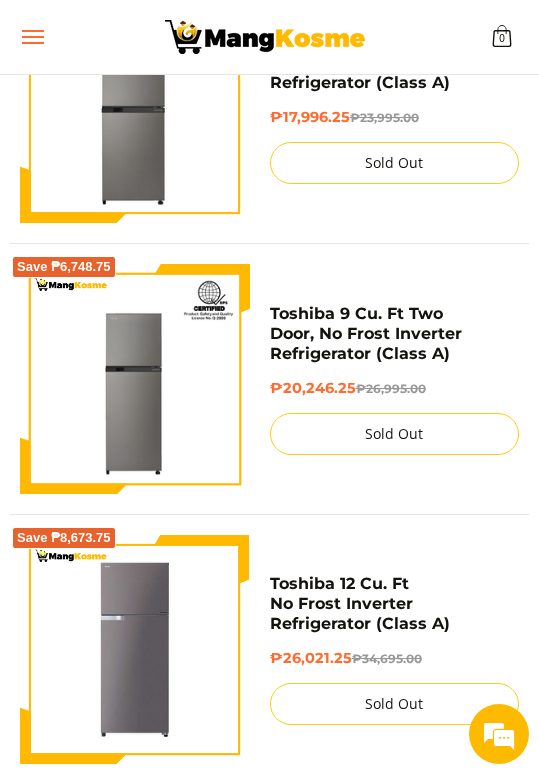 click at bounding box center (32, 37) 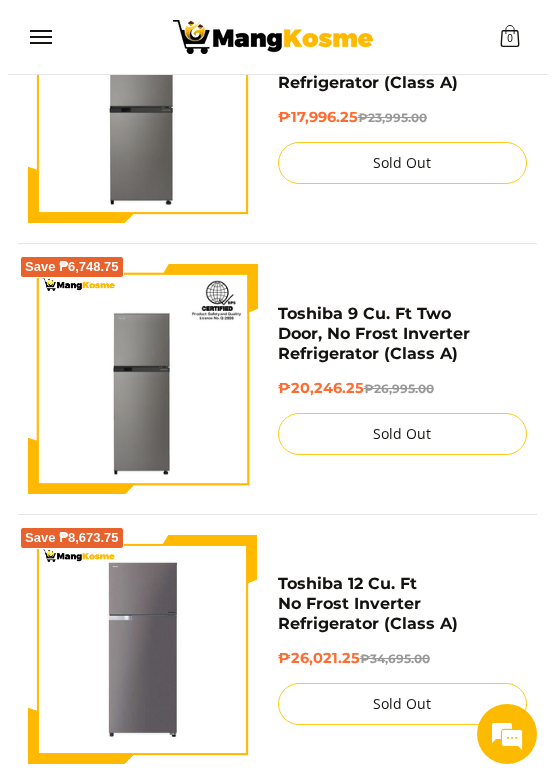 scroll, scrollTop: 5213, scrollLeft: 0, axis: vertical 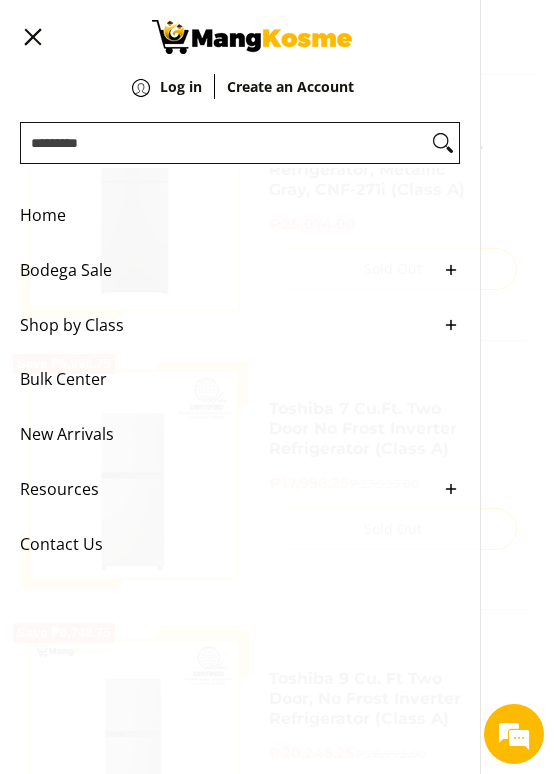 click on "Bodega Sale" at bounding box center (225, 270) 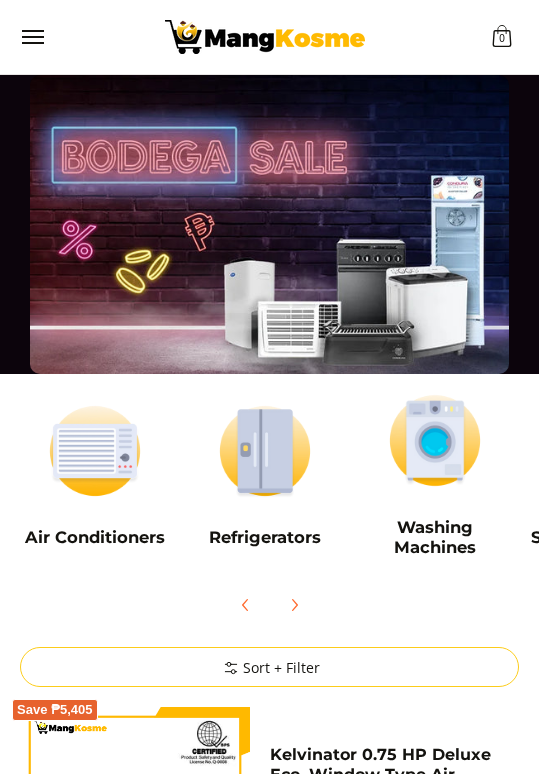 scroll, scrollTop: 0, scrollLeft: 0, axis: both 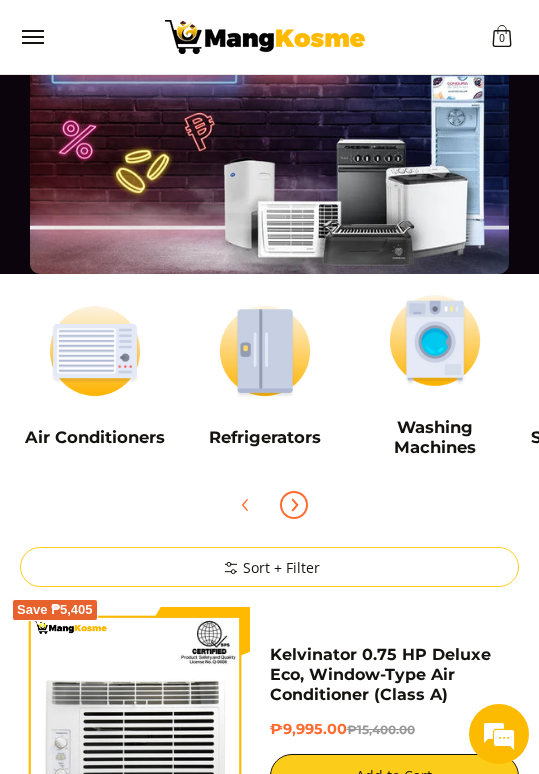 click at bounding box center (294, 505) 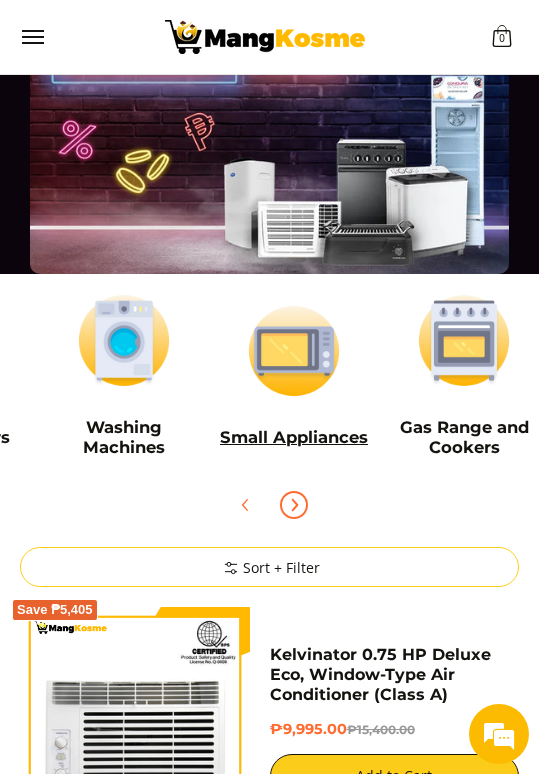 click at bounding box center [294, 351] 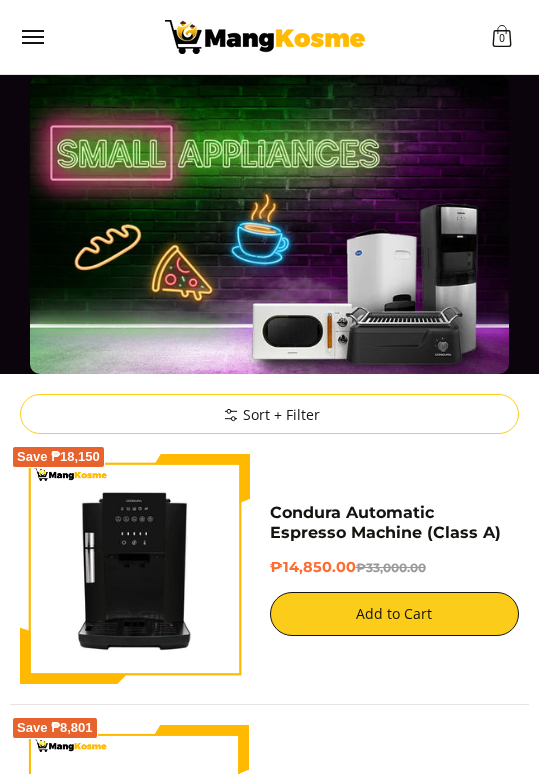 scroll, scrollTop: 0, scrollLeft: 0, axis: both 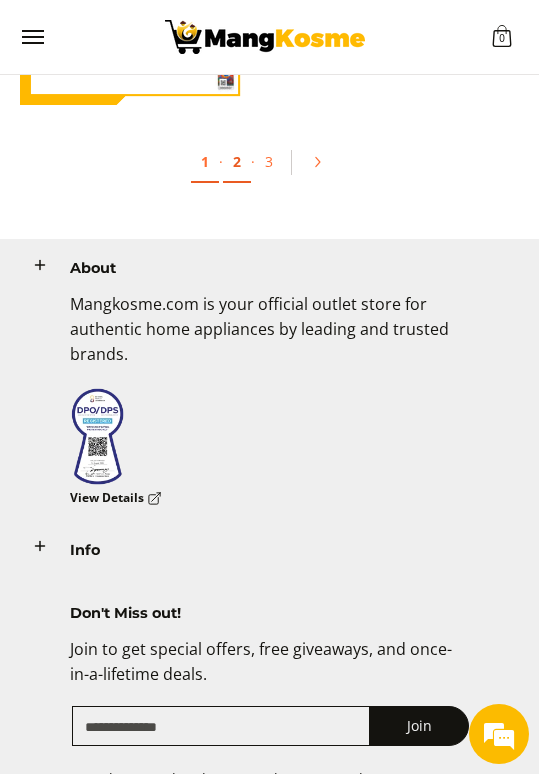 click on "2" at bounding box center (237, 162) 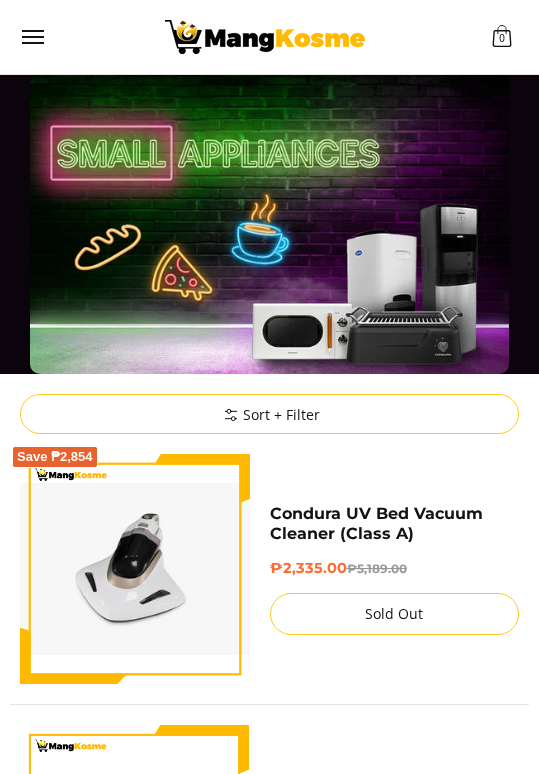 scroll, scrollTop: 300, scrollLeft: 0, axis: vertical 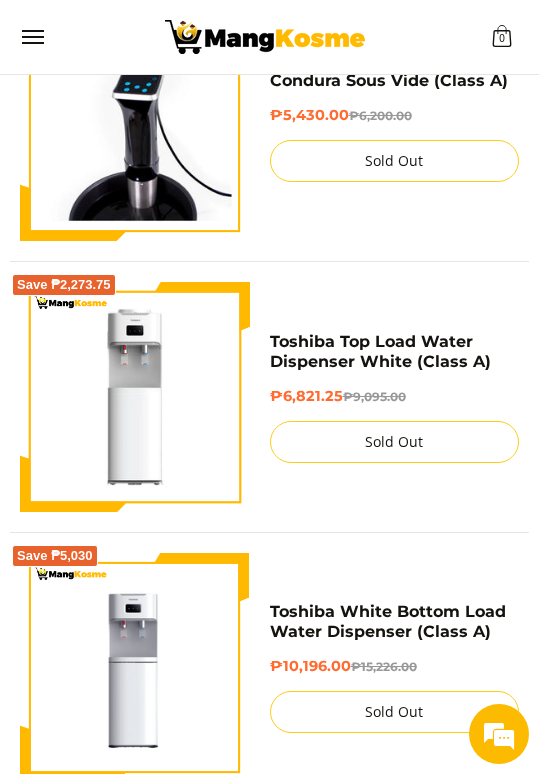 click at bounding box center (264, 37) 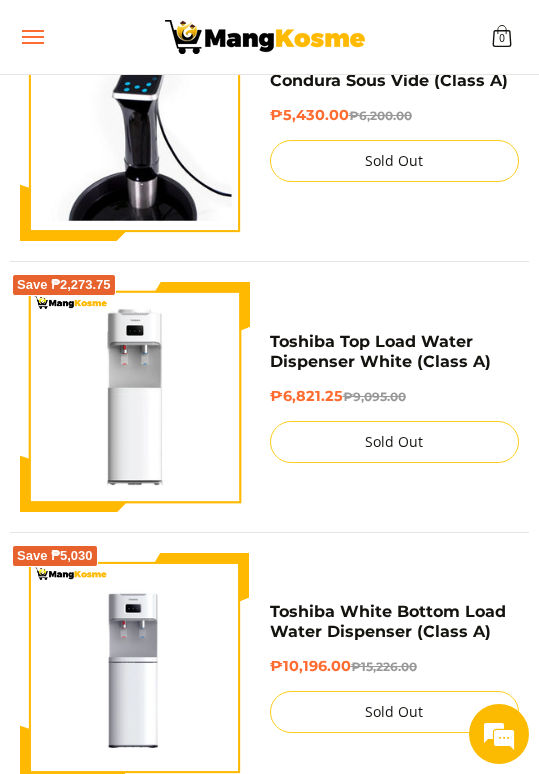 click at bounding box center (32, 37) 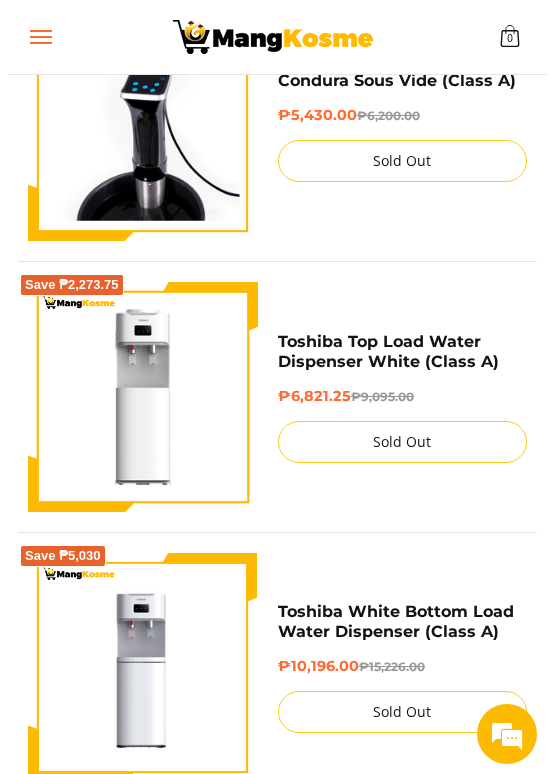 scroll, scrollTop: 4113, scrollLeft: 0, axis: vertical 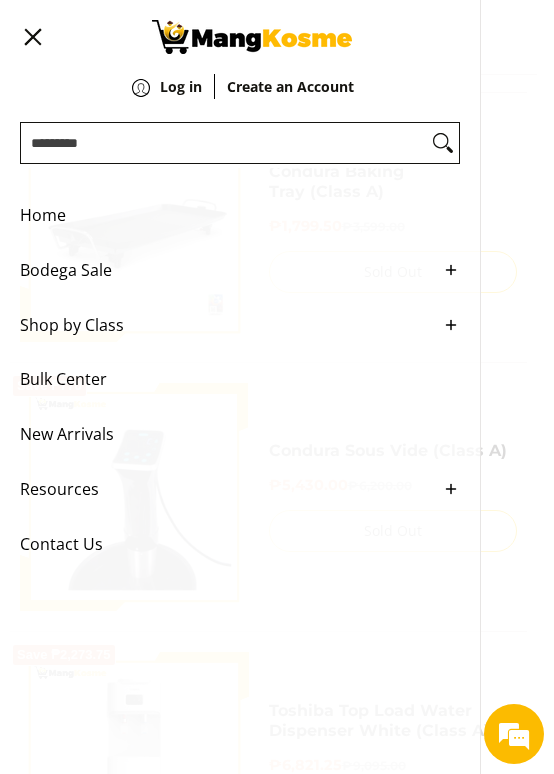 click on "Shop by Class" at bounding box center (225, 325) 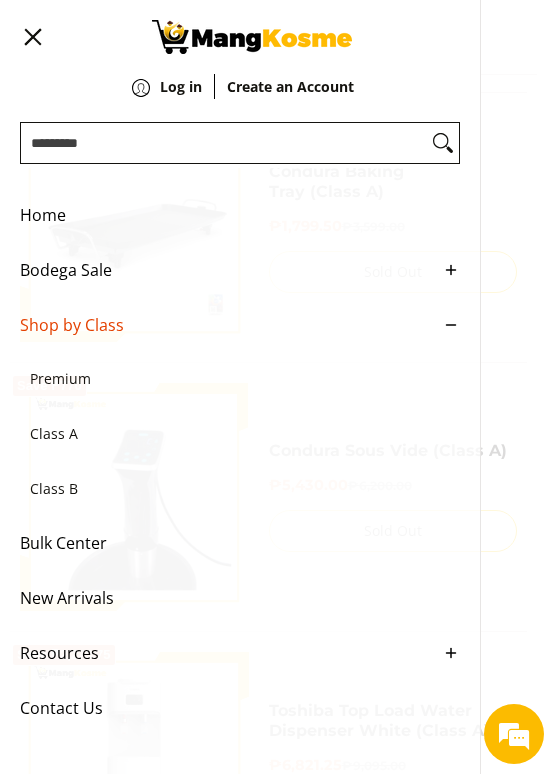click on "Class B" at bounding box center (230, 489) 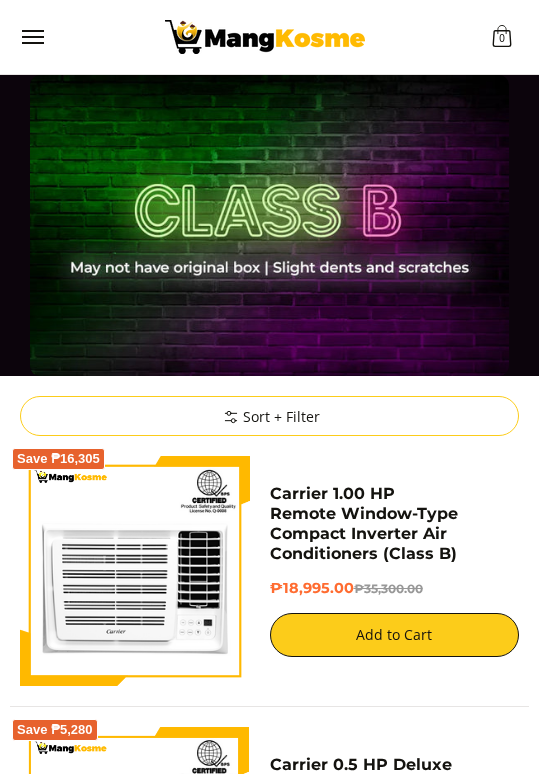 scroll, scrollTop: 0, scrollLeft: 0, axis: both 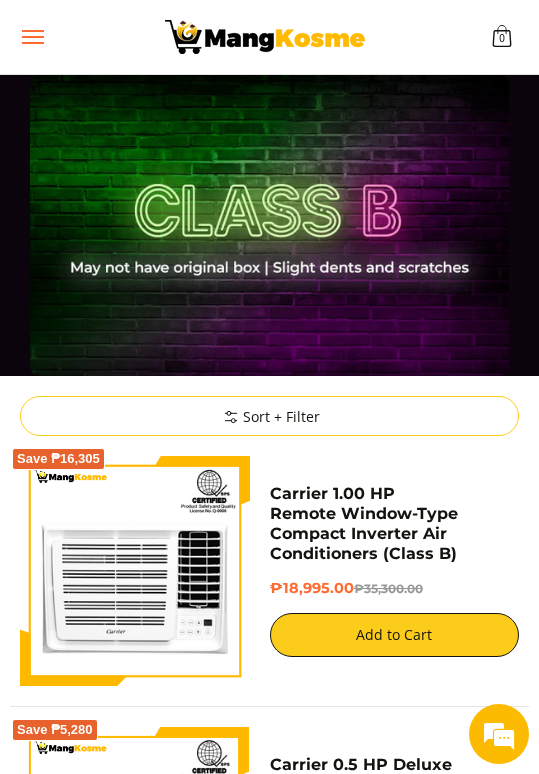click at bounding box center [32, 37] 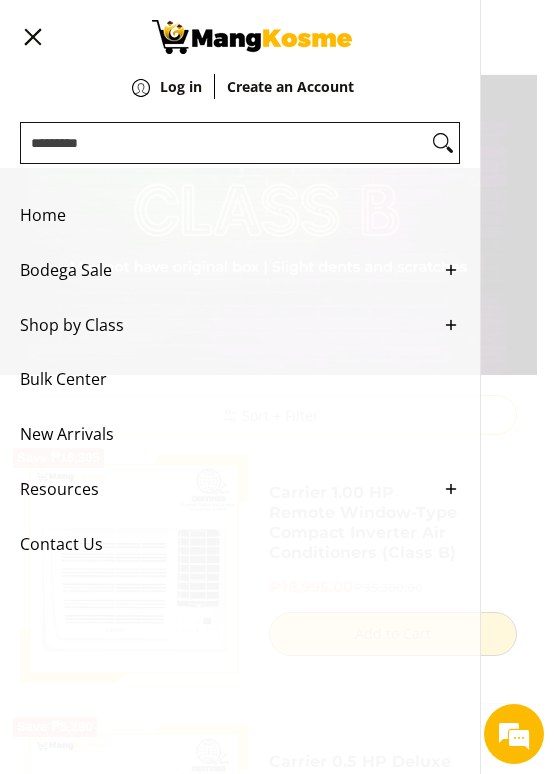 click on "Bodega Sale" at bounding box center (225, 270) 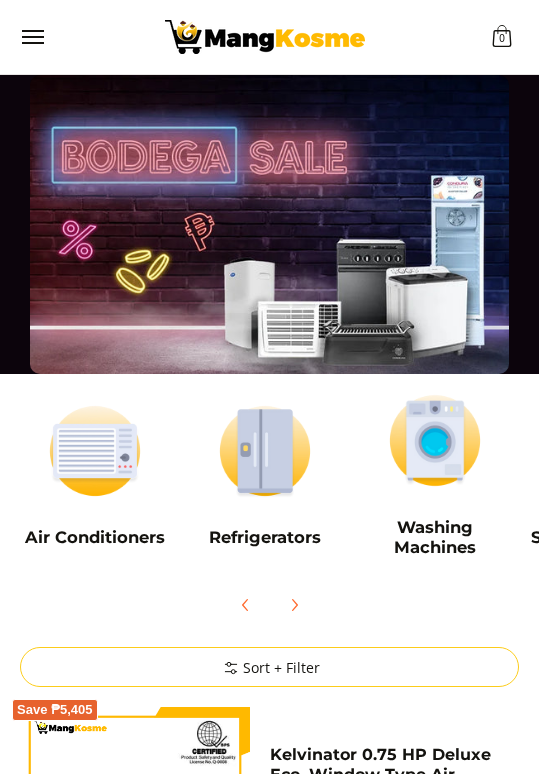 scroll, scrollTop: 0, scrollLeft: 0, axis: both 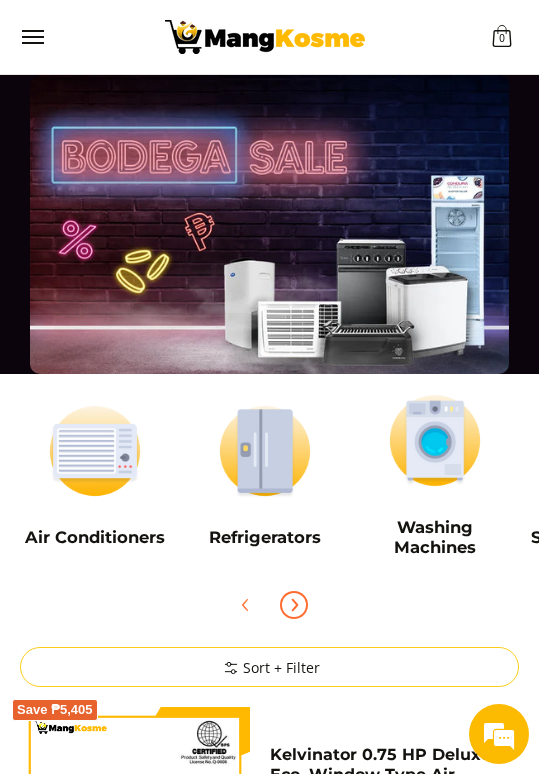 click at bounding box center [294, 605] 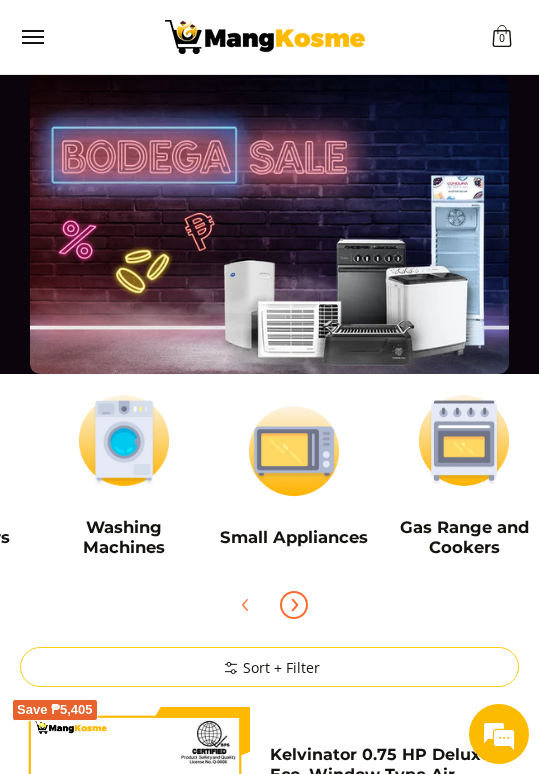 click at bounding box center [294, 605] 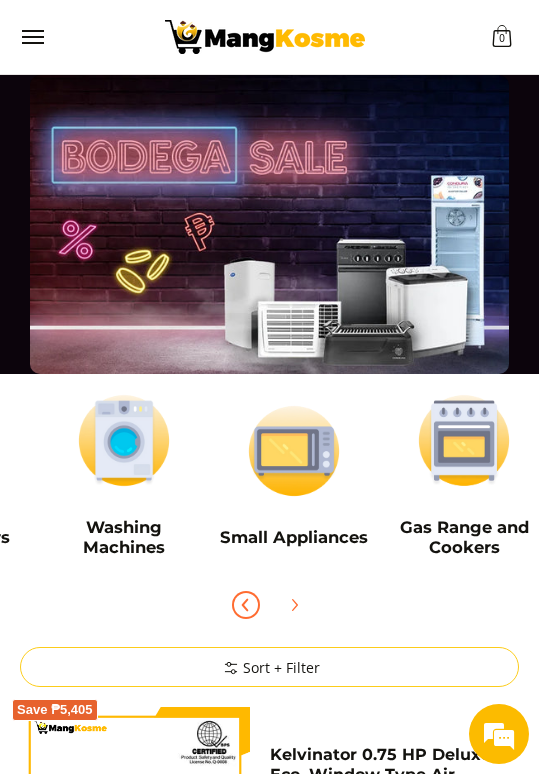 click at bounding box center (246, 605) 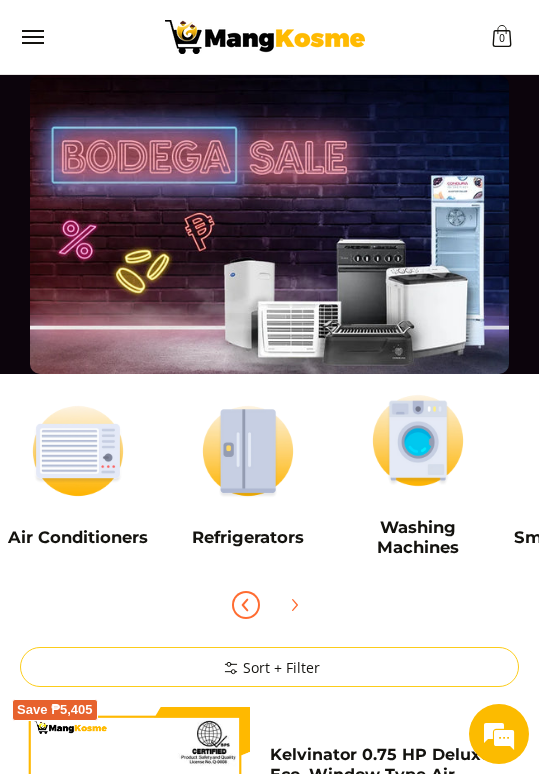 scroll, scrollTop: 0, scrollLeft: 0, axis: both 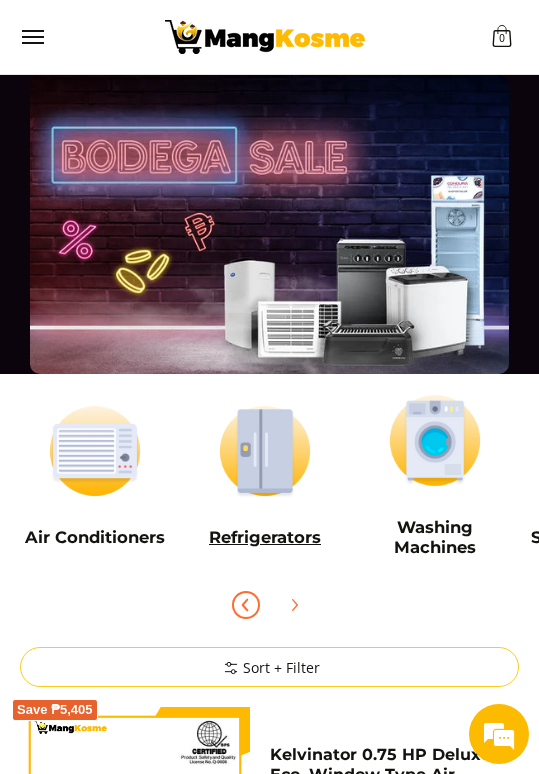 click at bounding box center [265, 451] 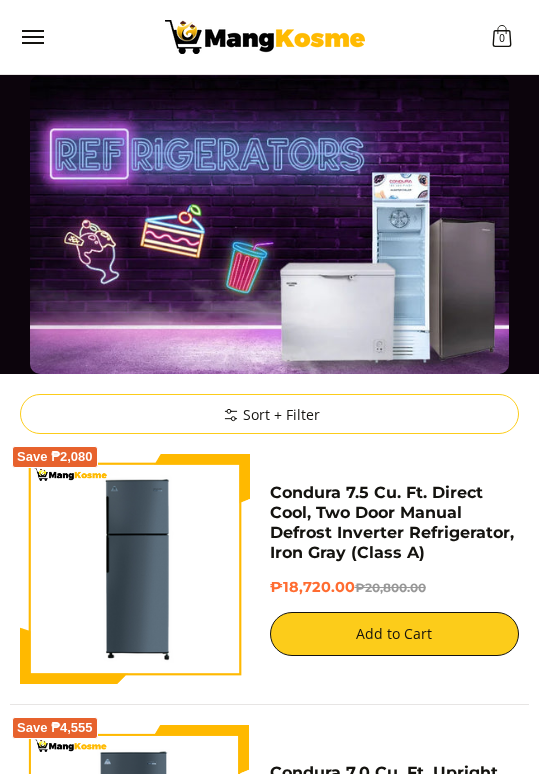 scroll, scrollTop: 0, scrollLeft: 0, axis: both 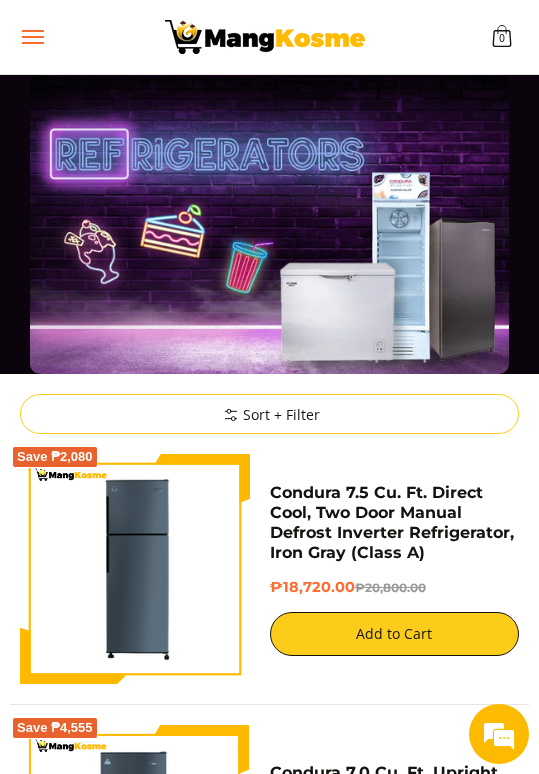 click at bounding box center (32, 37) 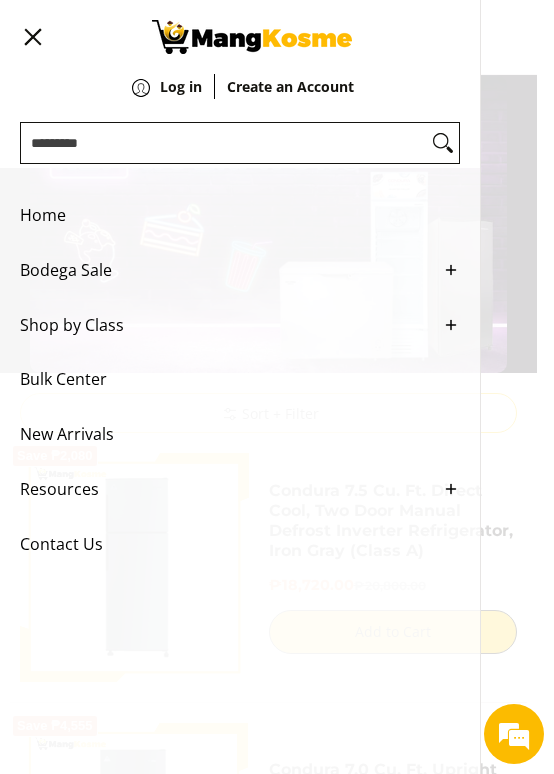 click on "Shop by Class" at bounding box center [225, 325] 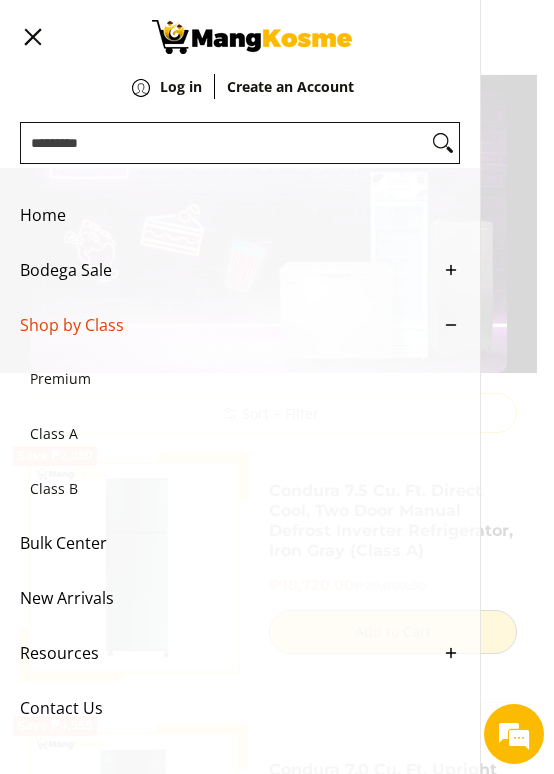 click on "Class B" at bounding box center (230, 489) 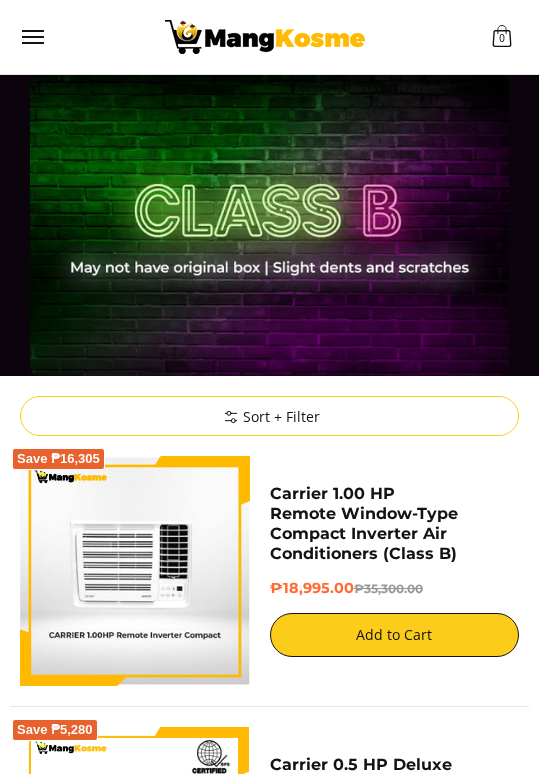 scroll, scrollTop: 0, scrollLeft: 0, axis: both 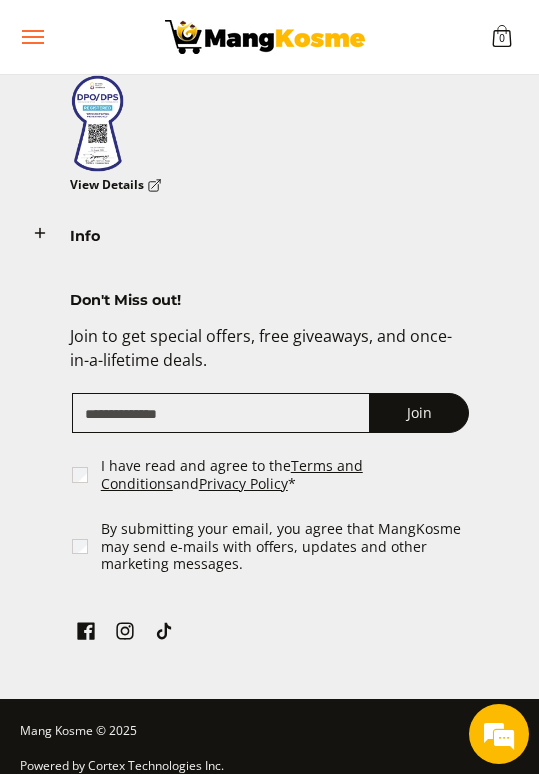 click at bounding box center (32, 37) 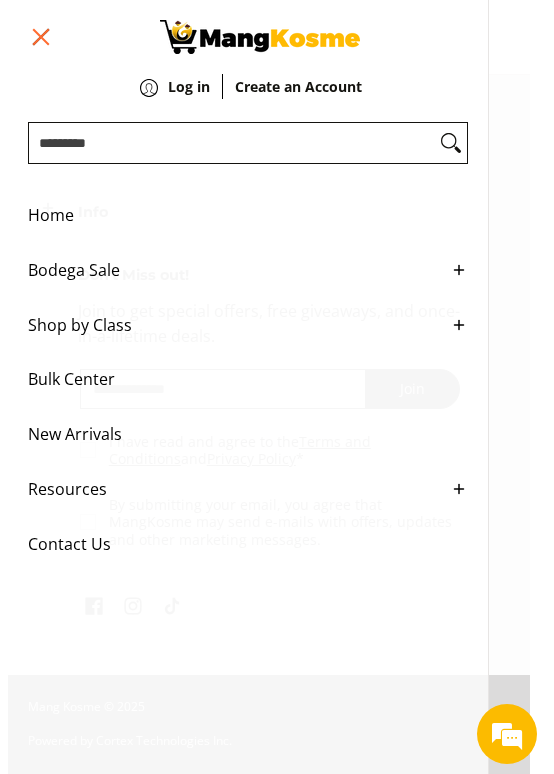 scroll, scrollTop: 6703, scrollLeft: 0, axis: vertical 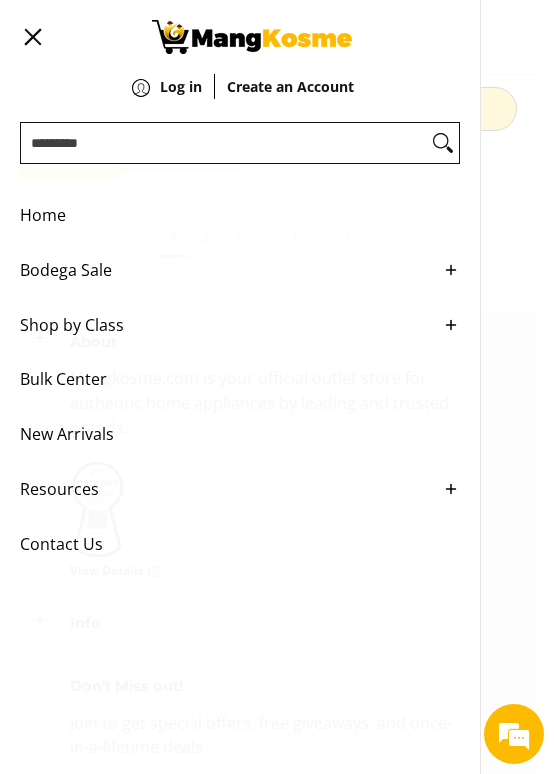 click on "Bulk Center" at bounding box center (225, 379) 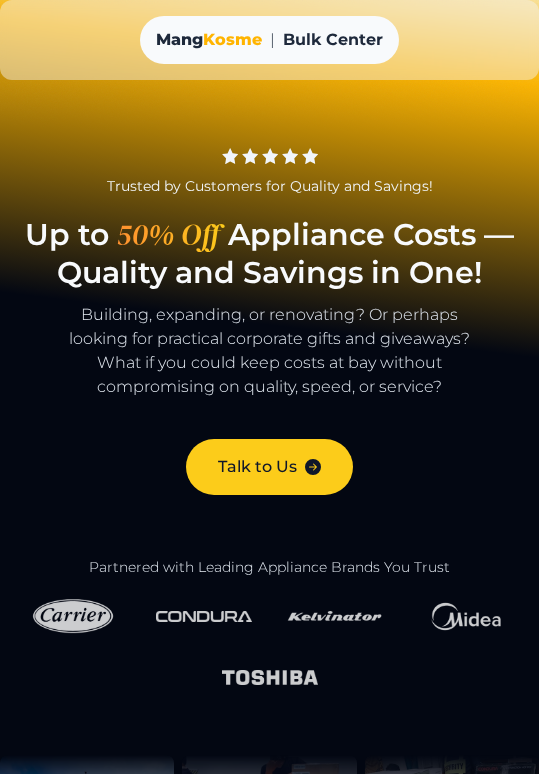 scroll, scrollTop: 0, scrollLeft: 0, axis: both 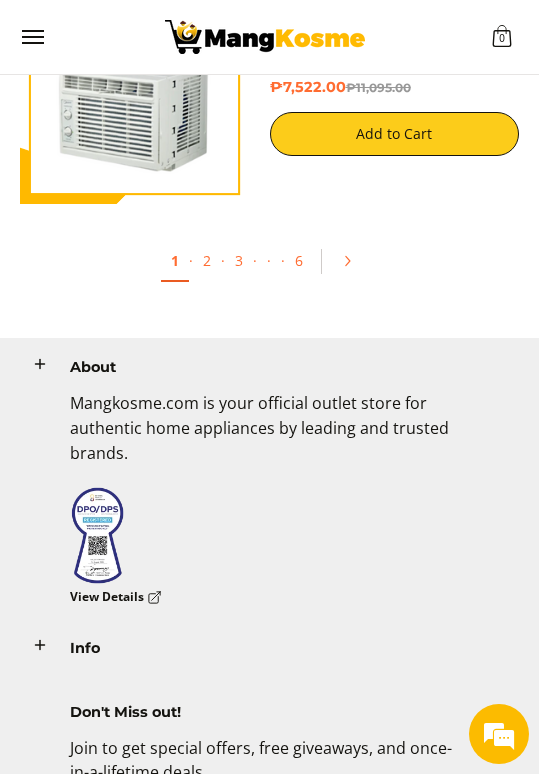 click on "0
View cart
Log in" at bounding box center [269, 37] 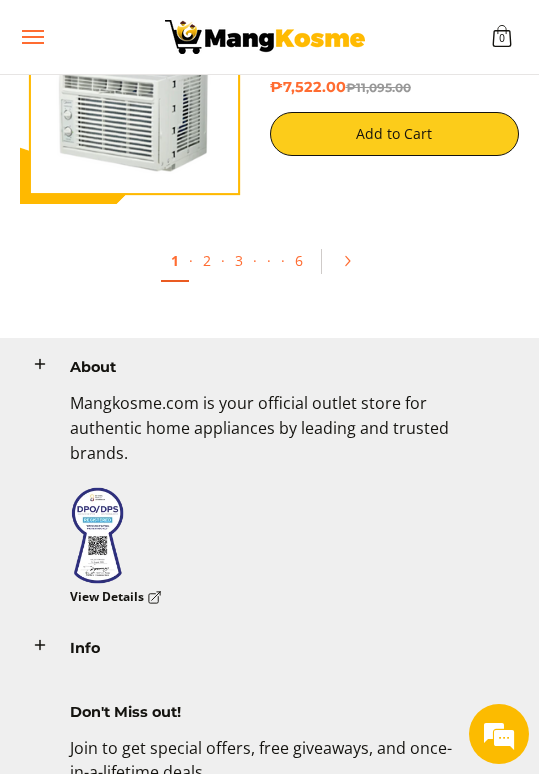 click at bounding box center (32, 37) 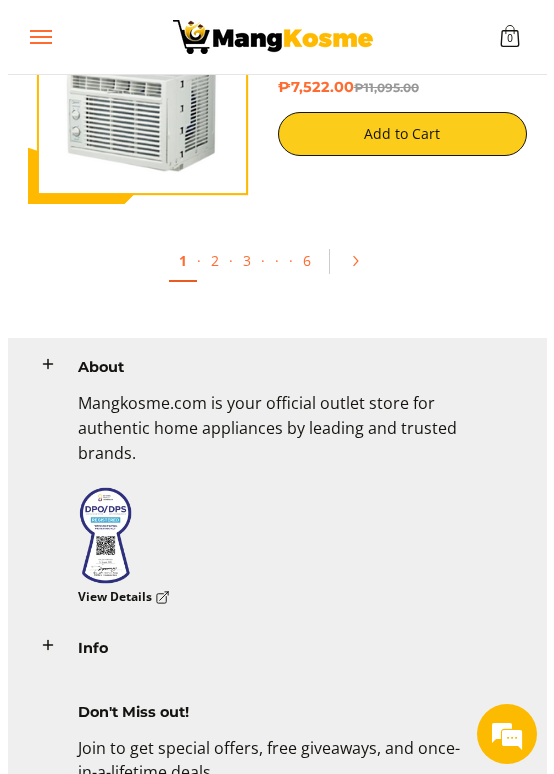 scroll, scrollTop: 6316, scrollLeft: 0, axis: vertical 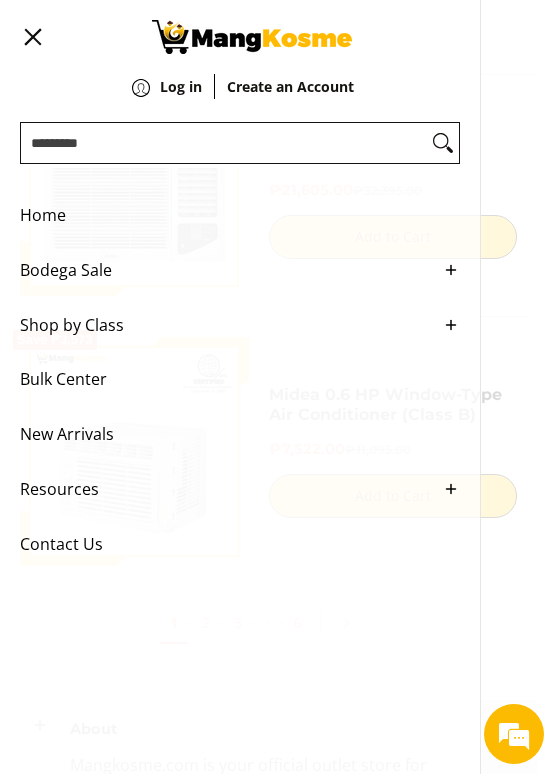 click on "New Arrivals" at bounding box center (225, 434) 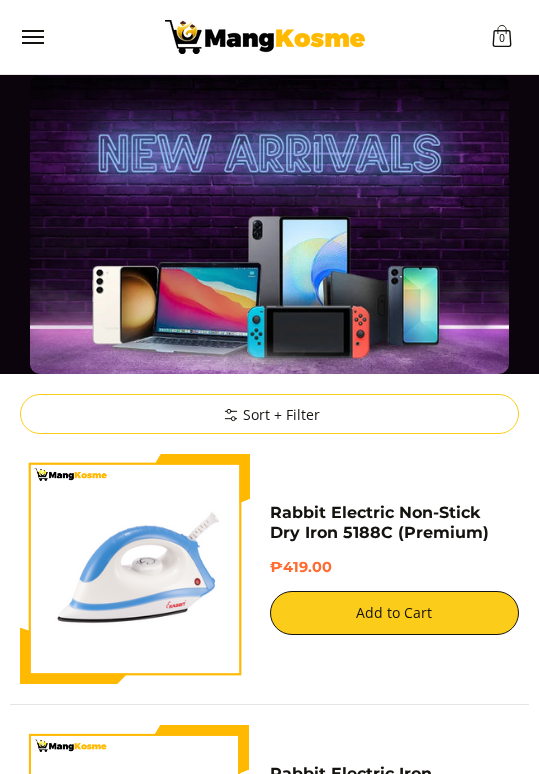scroll, scrollTop: 0, scrollLeft: 0, axis: both 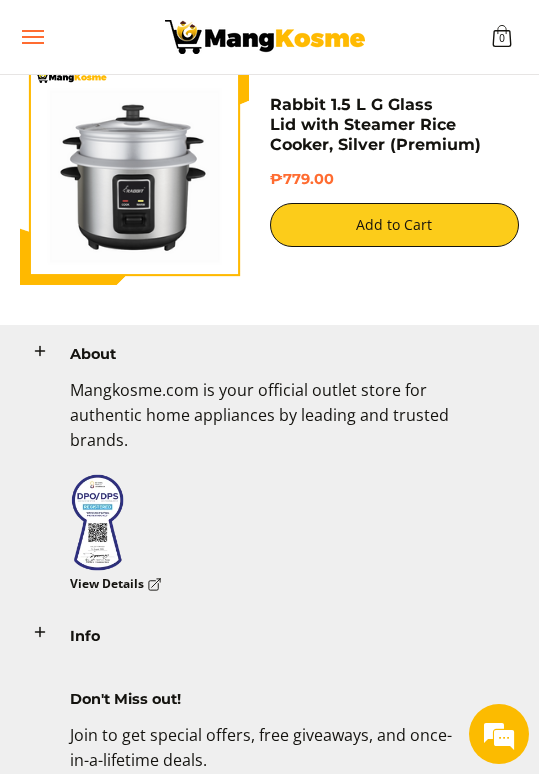 click at bounding box center (32, 37) 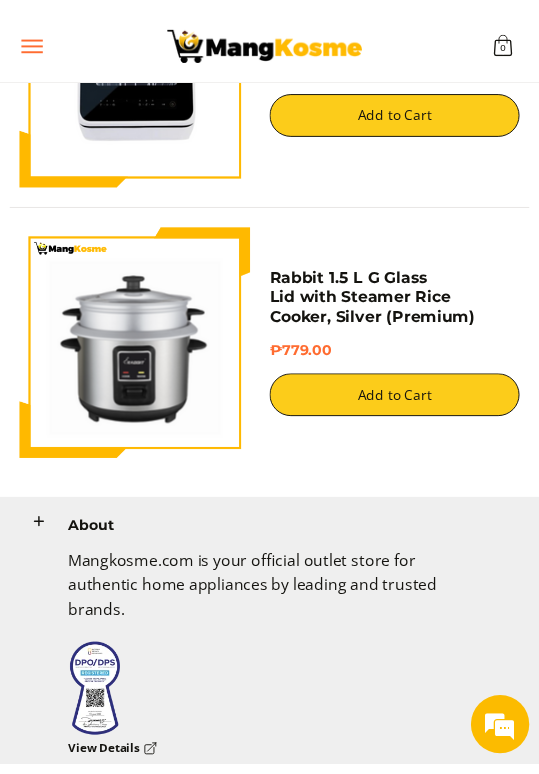 scroll, scrollTop: 5692, scrollLeft: 0, axis: vertical 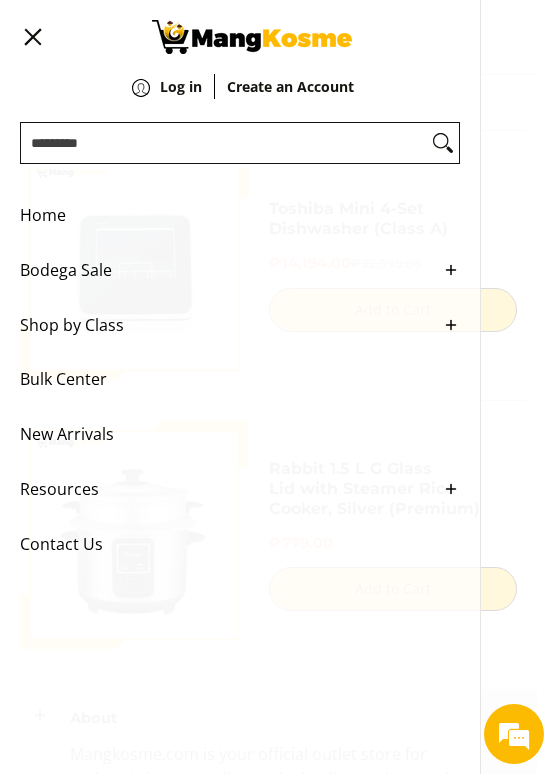 click on "Search..." at bounding box center (224, 143) 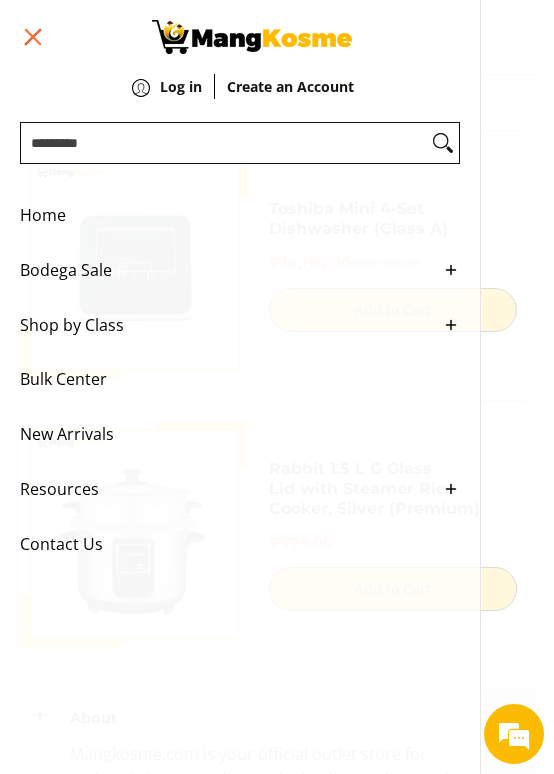click at bounding box center (32, 37) 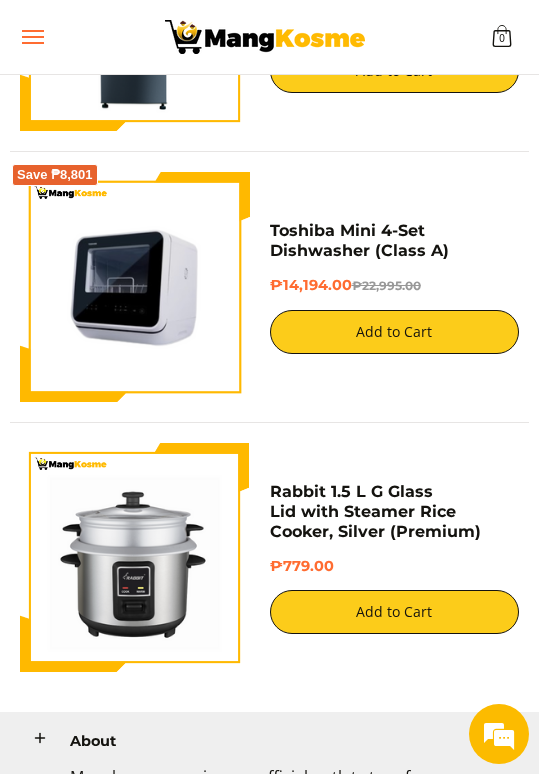 scroll, scrollTop: 5292, scrollLeft: 0, axis: vertical 